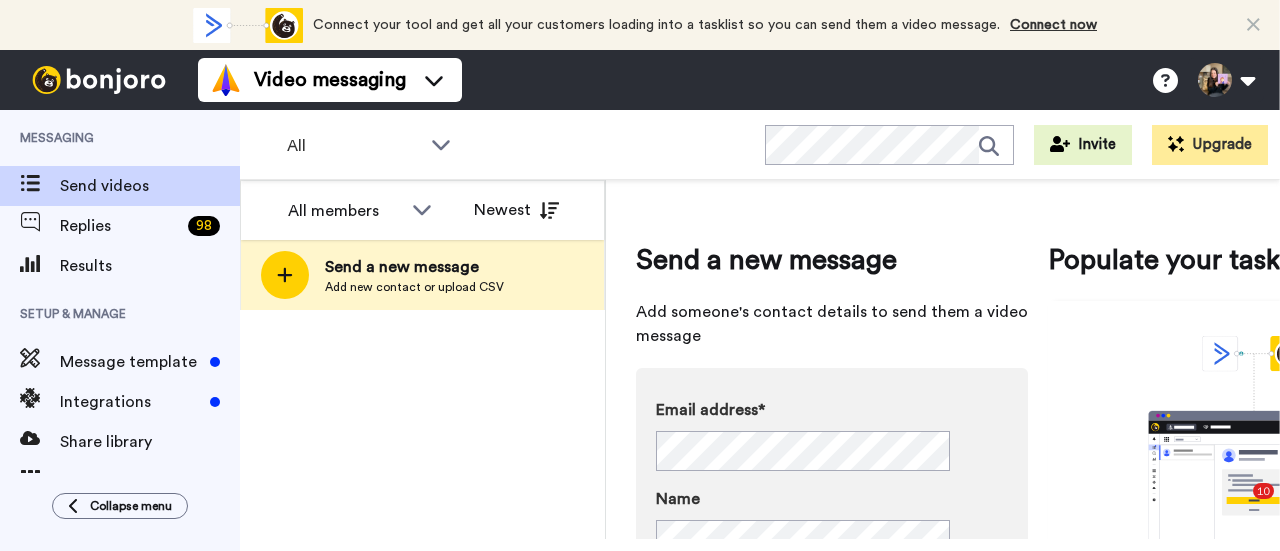 scroll, scrollTop: 0, scrollLeft: 0, axis: both 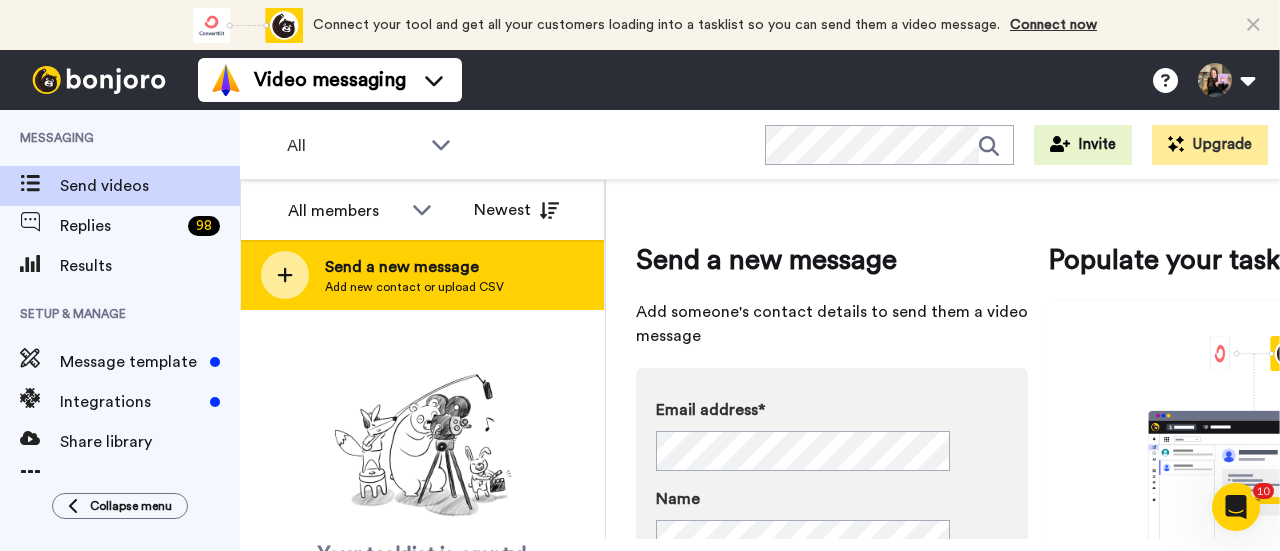 click on "Add new contact or upload CSV" at bounding box center (414, 287) 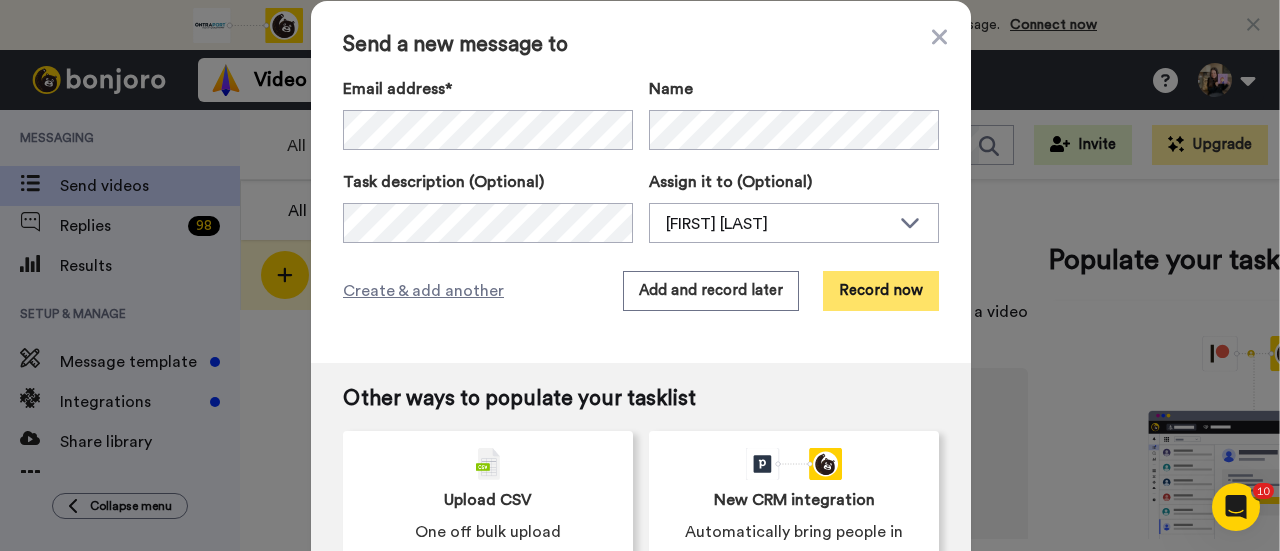 click on "Record now" at bounding box center (881, 291) 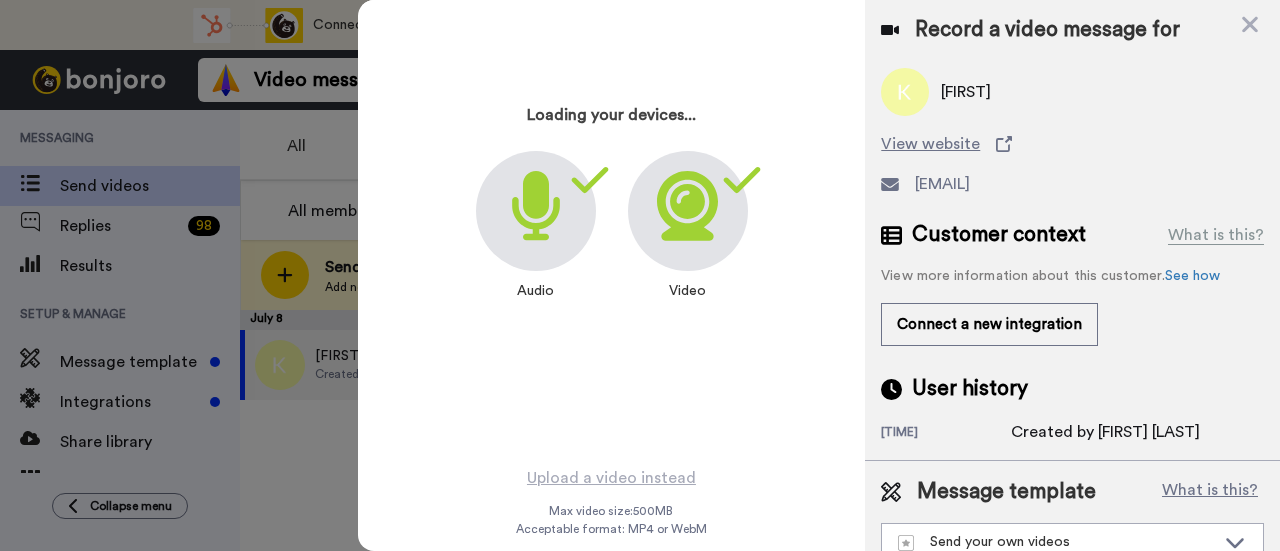 scroll, scrollTop: 96, scrollLeft: 0, axis: vertical 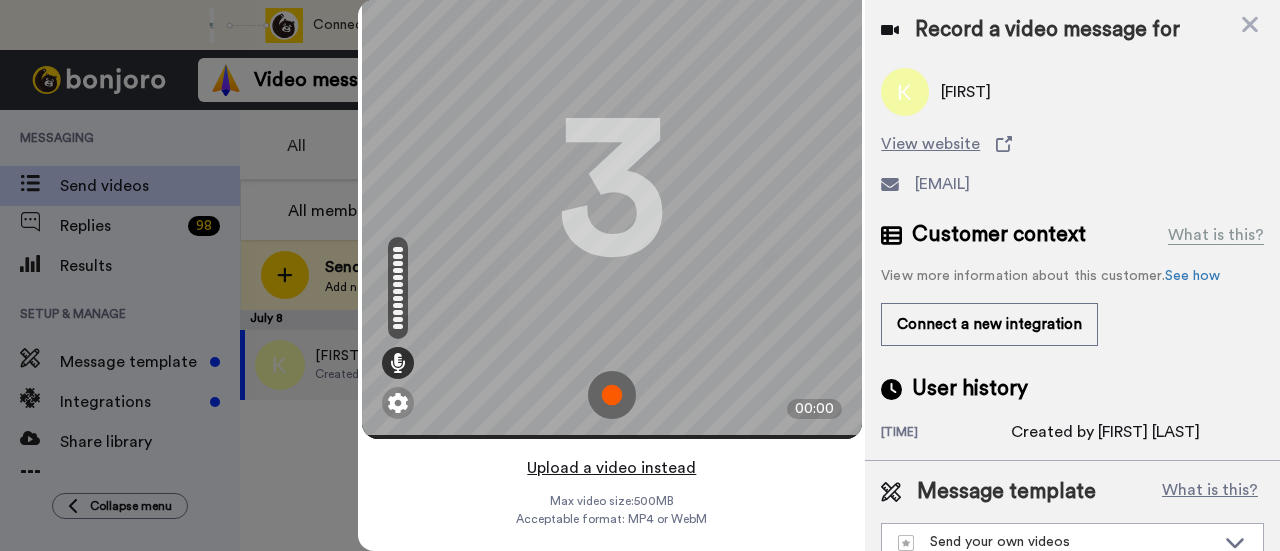 click on "Upload a video instead" at bounding box center [611, 468] 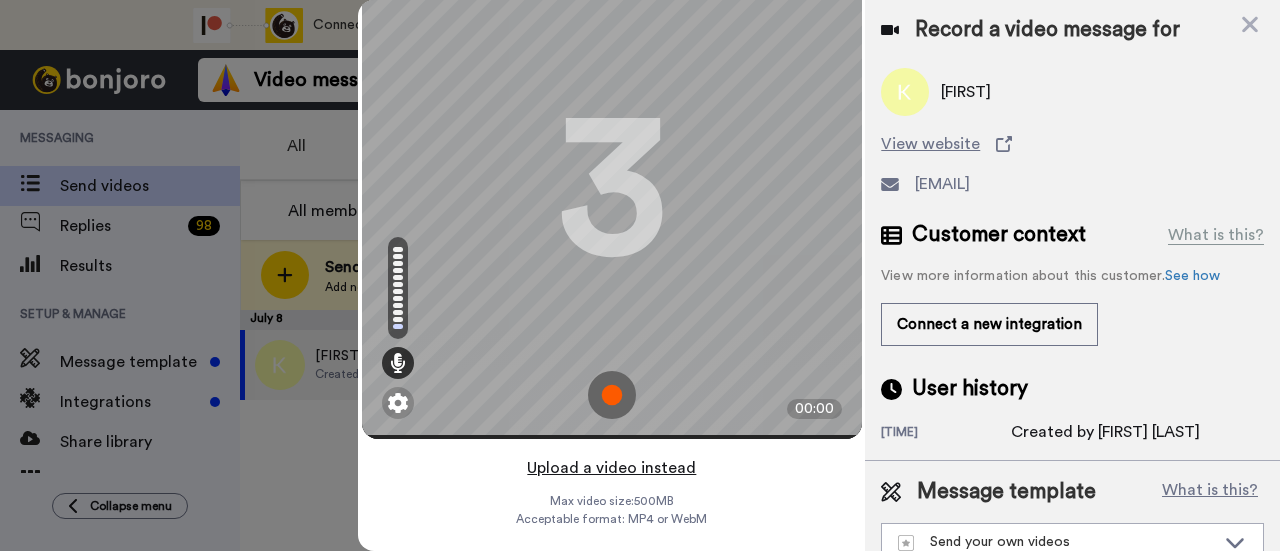 scroll, scrollTop: 0, scrollLeft: 0, axis: both 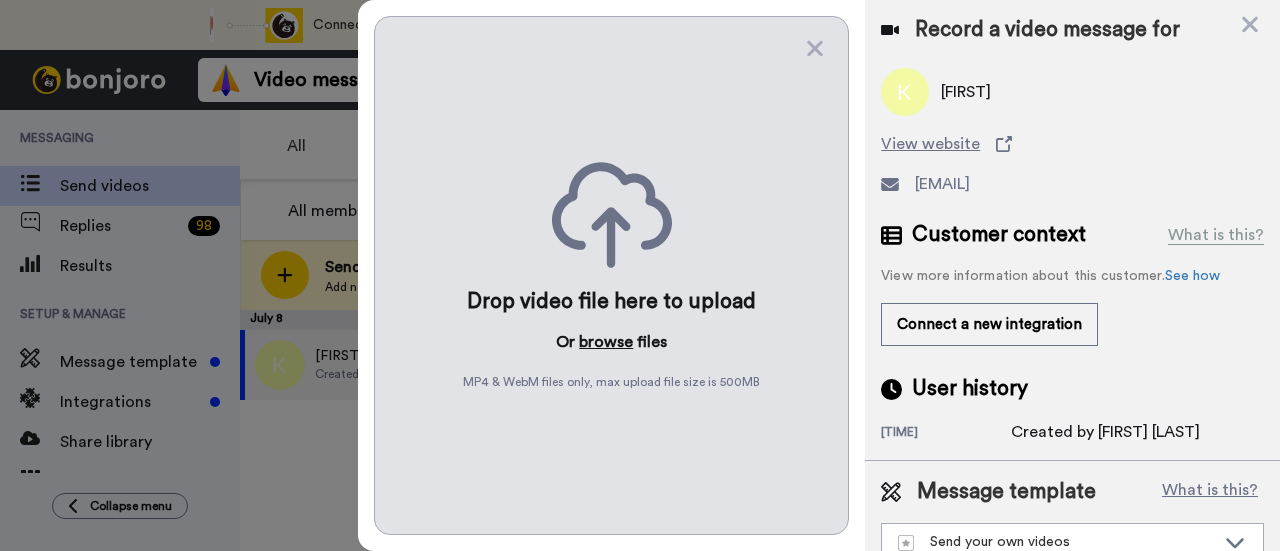 click on "browse" at bounding box center [606, 342] 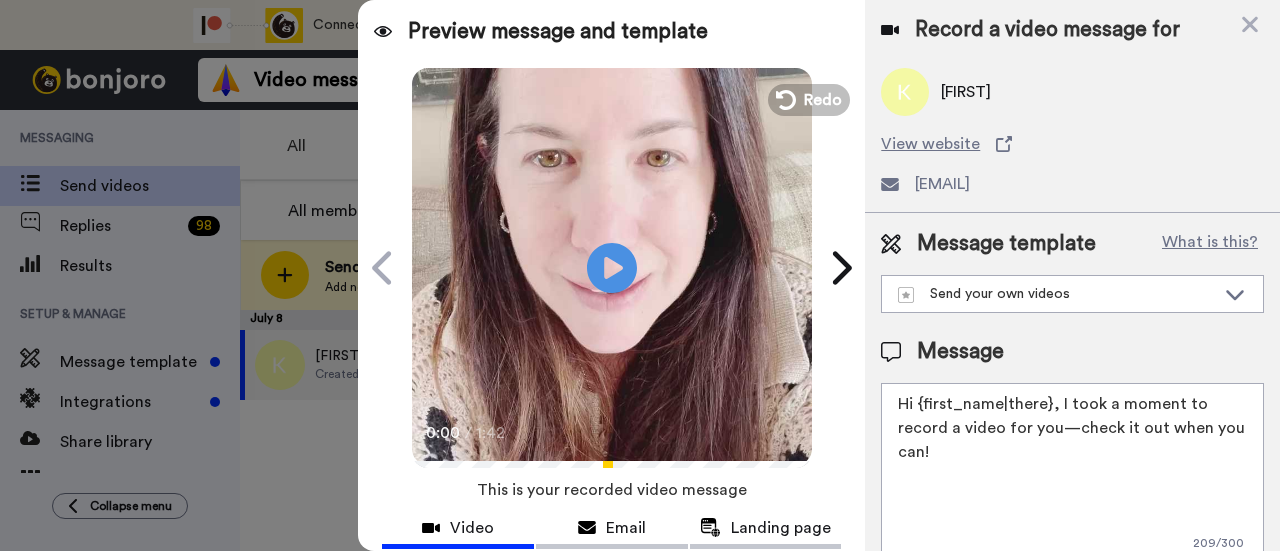 drag, startPoint x: 1022, startPoint y: 444, endPoint x: 1055, endPoint y: 411, distance: 46.66905 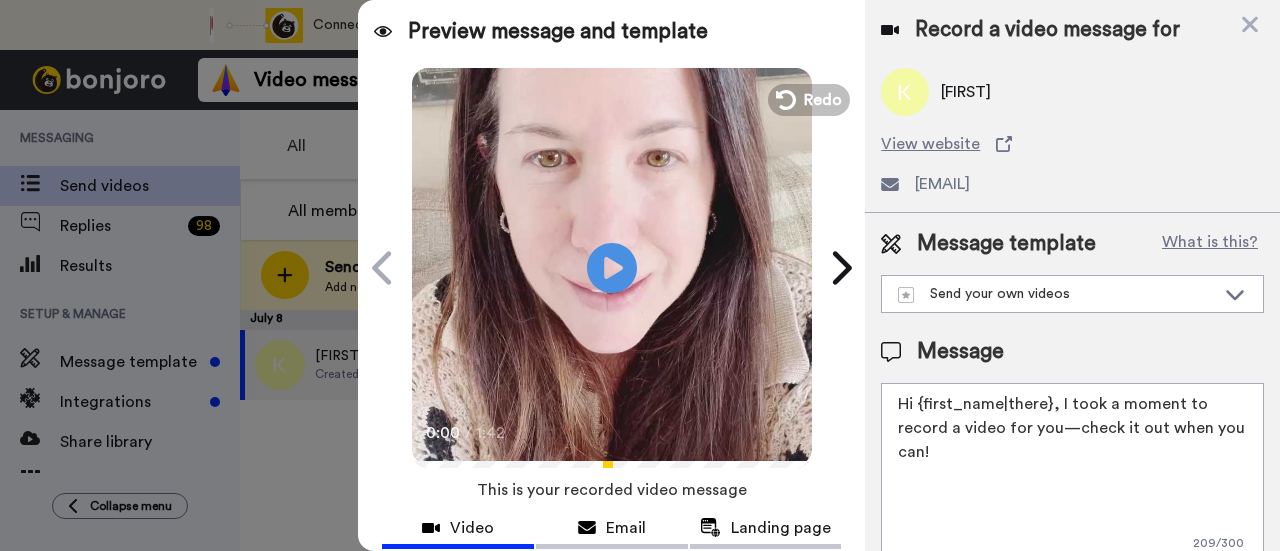 paste on "welcome to SLP Elevate! I created a video welcome for you! Feel free to click reply if you have any questions! I am here for you and cannot wait to hear about your students’ success and all of the time you save!" 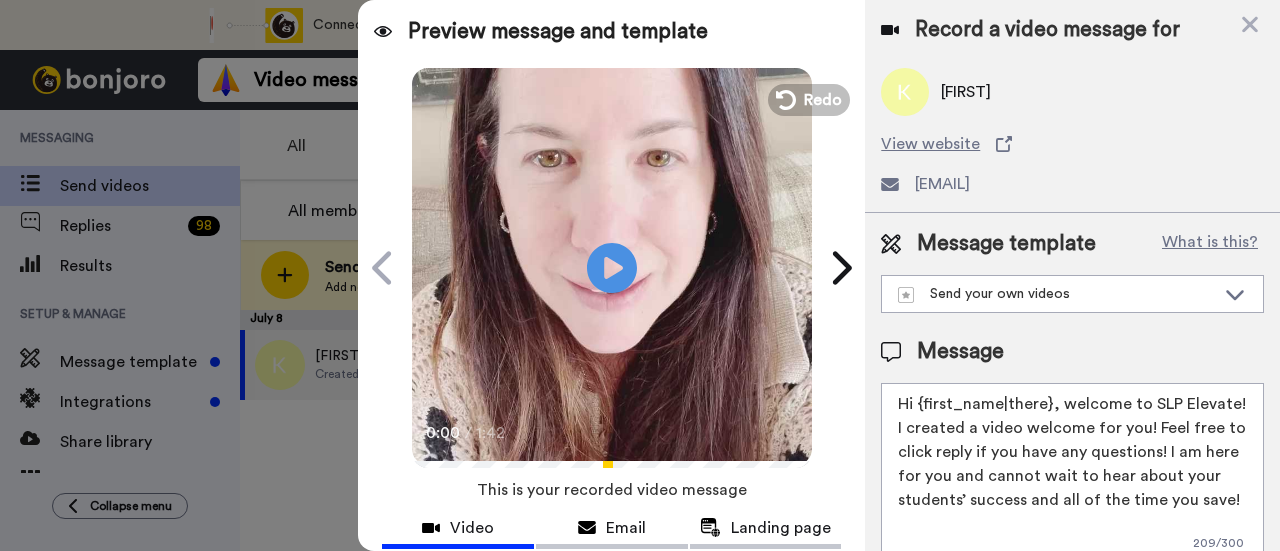 scroll, scrollTop: 16, scrollLeft: 0, axis: vertical 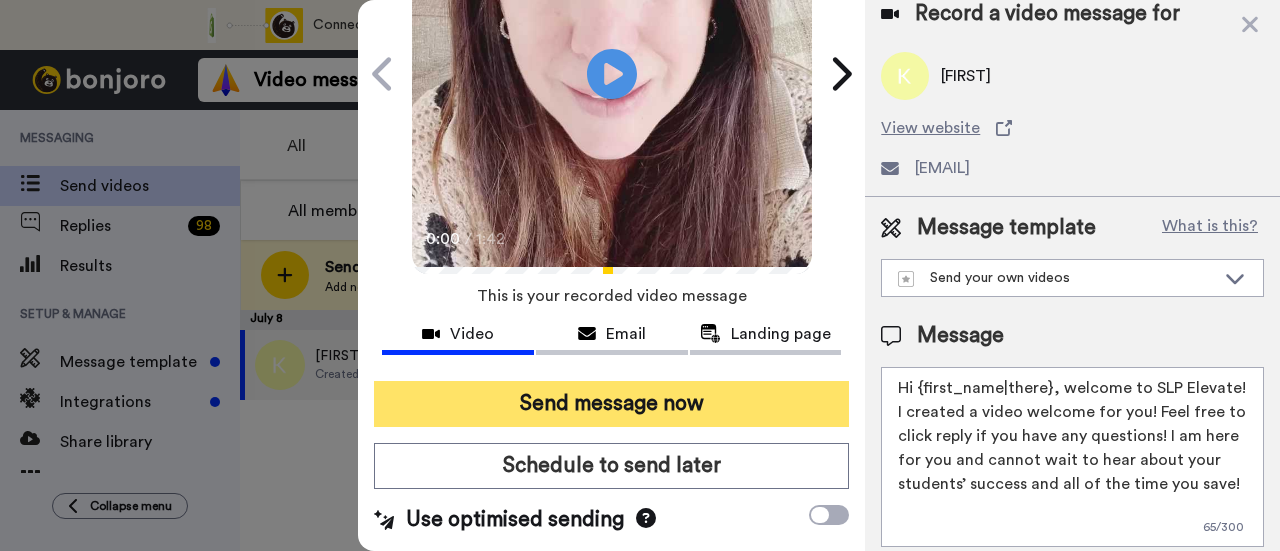 type on "Hi {first_name|there}, welcome to SLP Elevate! I created a video welcome for you! Feel free to click reply if you have any questions! I am here for you and cannot wait to hear about your students’ success and all of the time you save!" 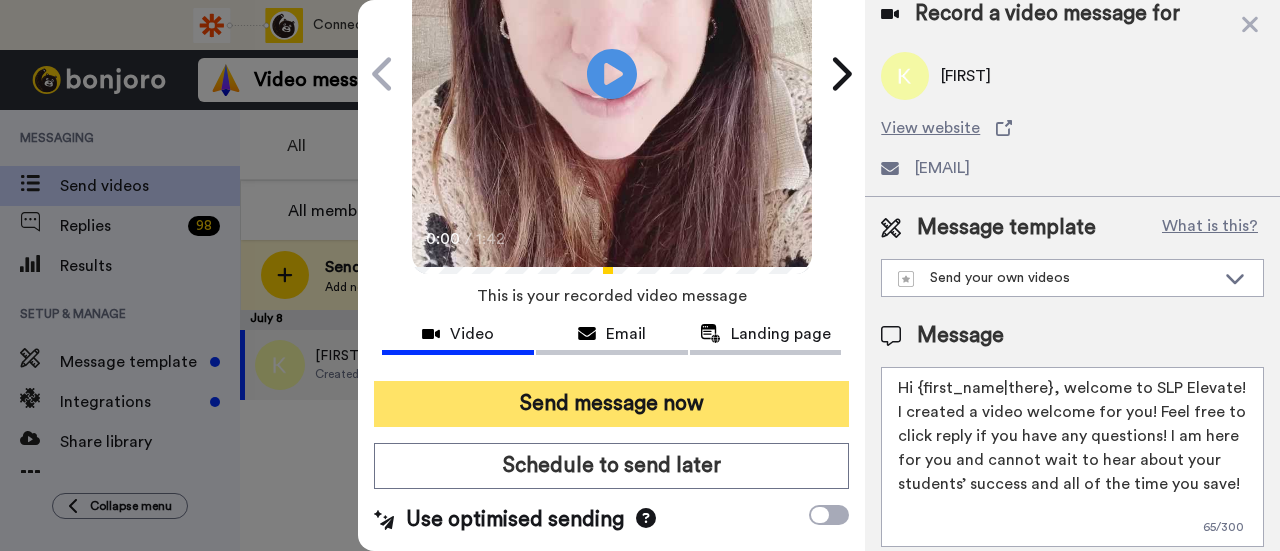 click on "Send message now" at bounding box center [611, 404] 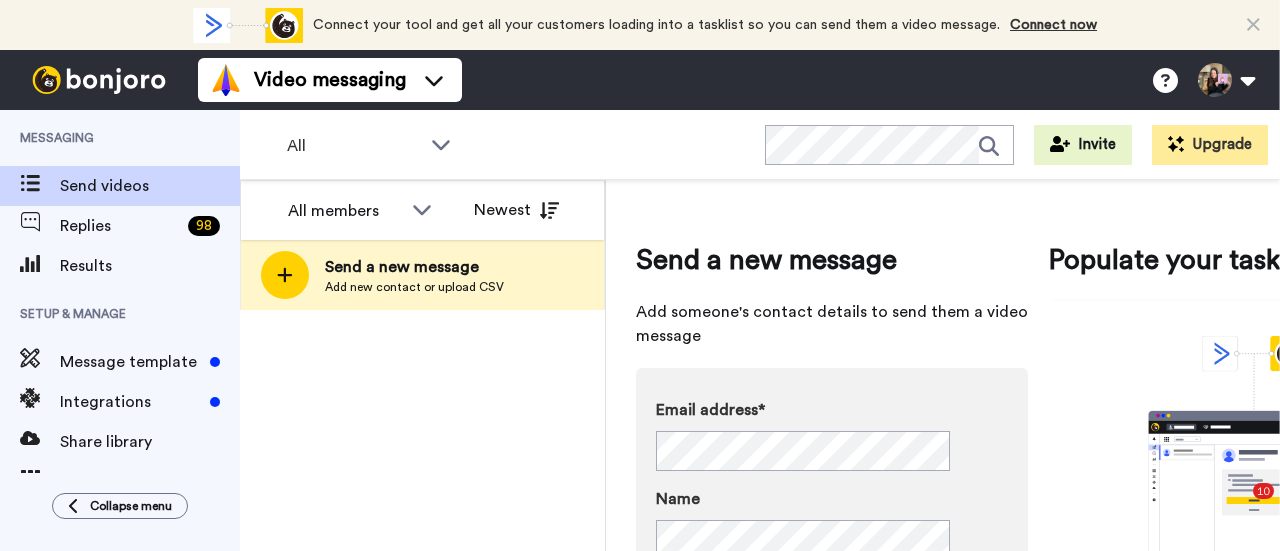 scroll, scrollTop: 0, scrollLeft: 0, axis: both 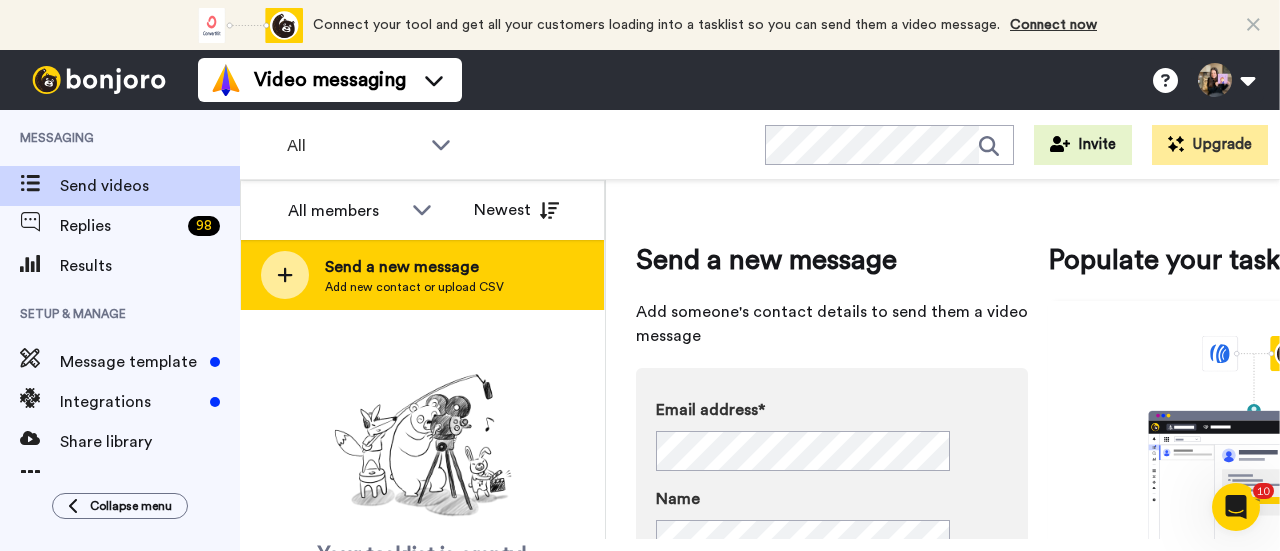 click on "Send a new message" at bounding box center [414, 267] 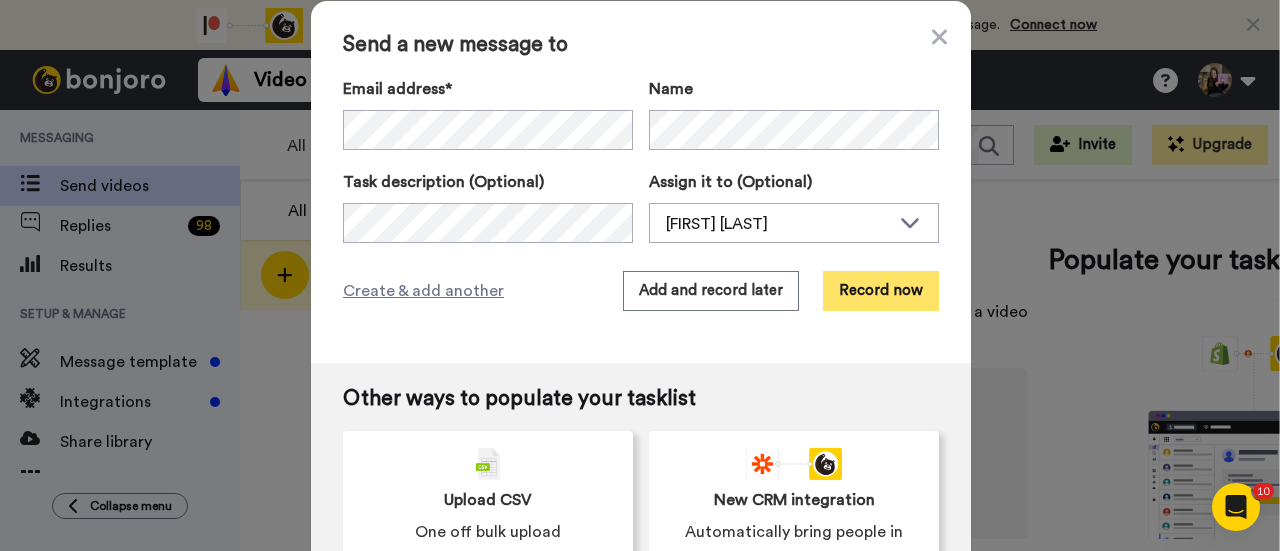 click on "Record now" at bounding box center [881, 291] 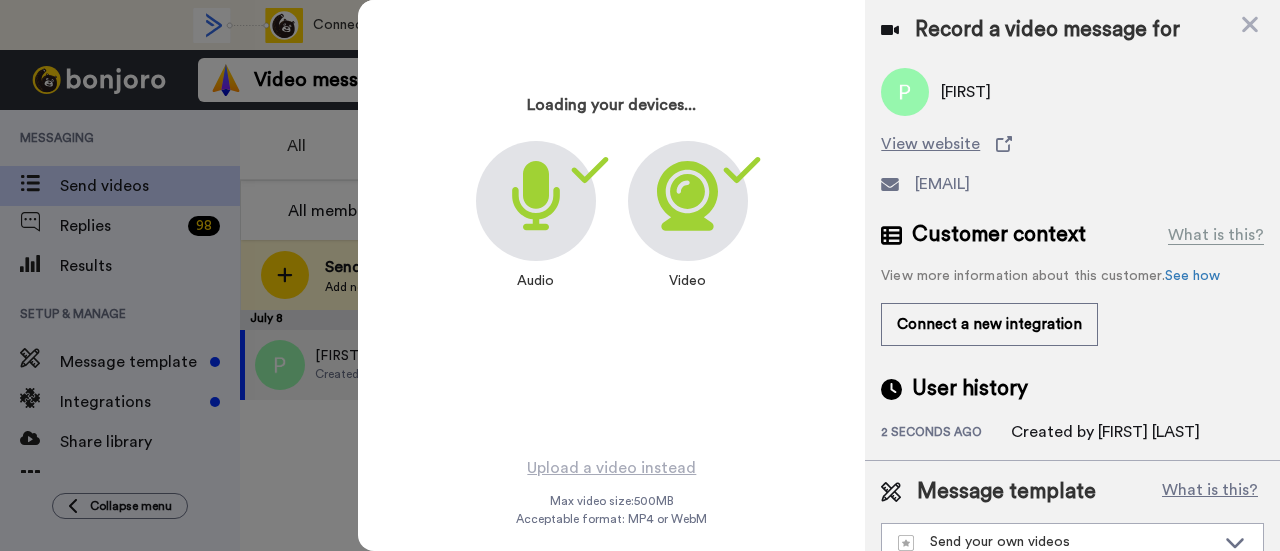 scroll, scrollTop: 96, scrollLeft: 0, axis: vertical 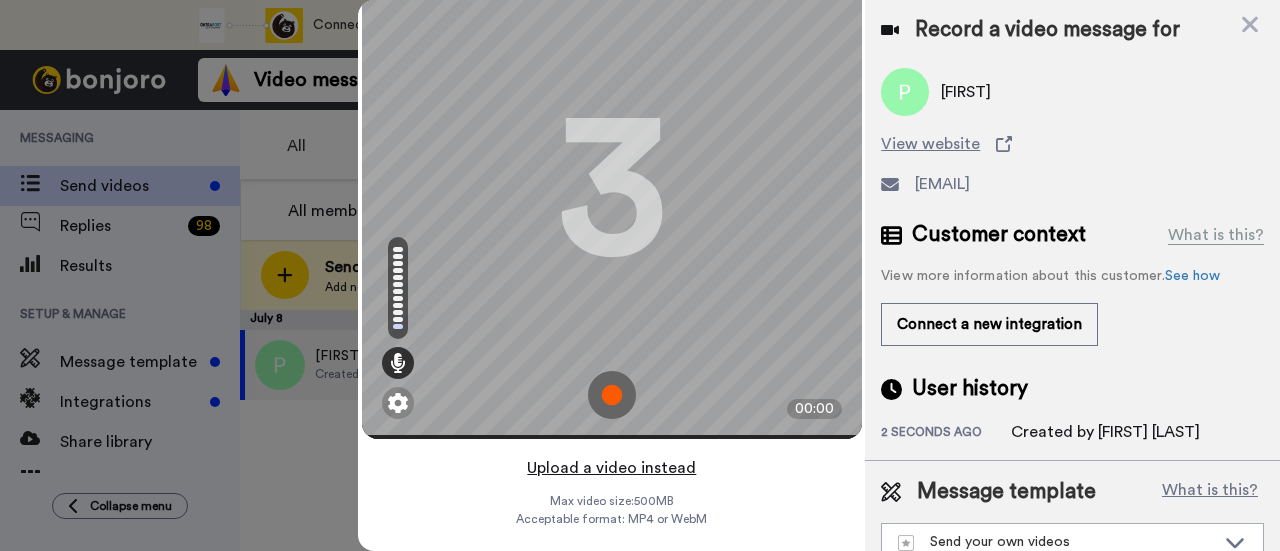 click on "Upload a video instead" at bounding box center [611, 468] 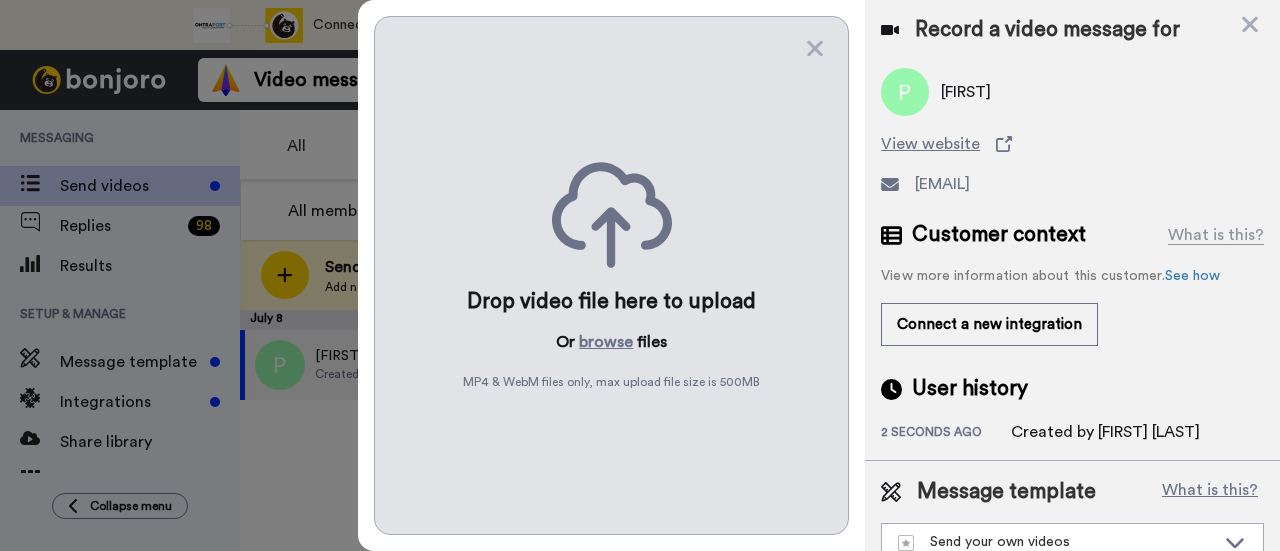 scroll, scrollTop: 0, scrollLeft: 0, axis: both 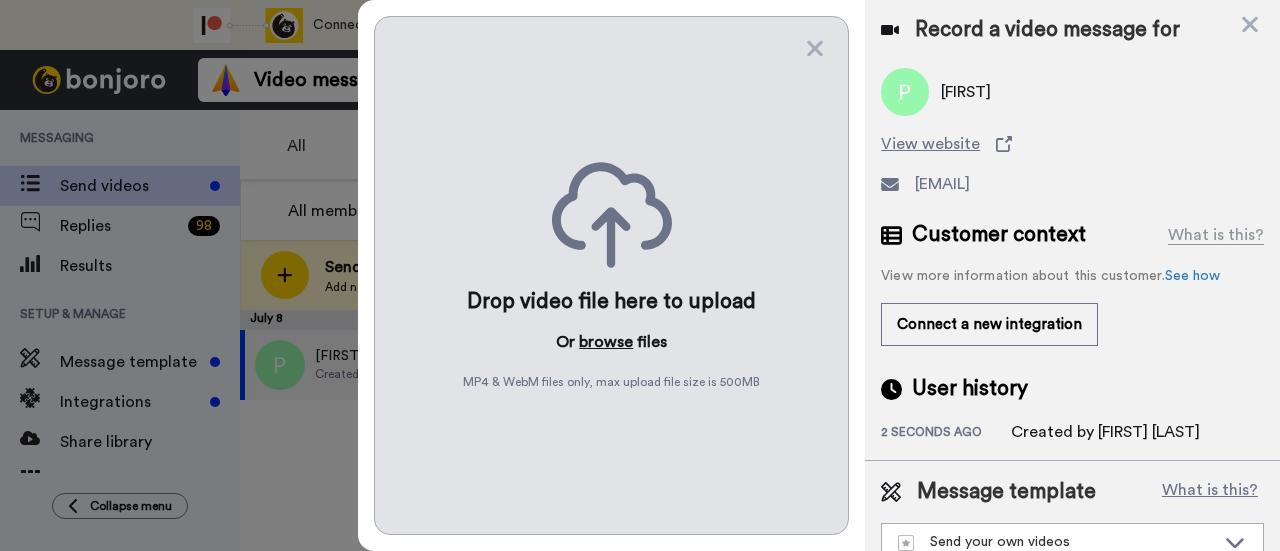 click on "browse" at bounding box center (606, 342) 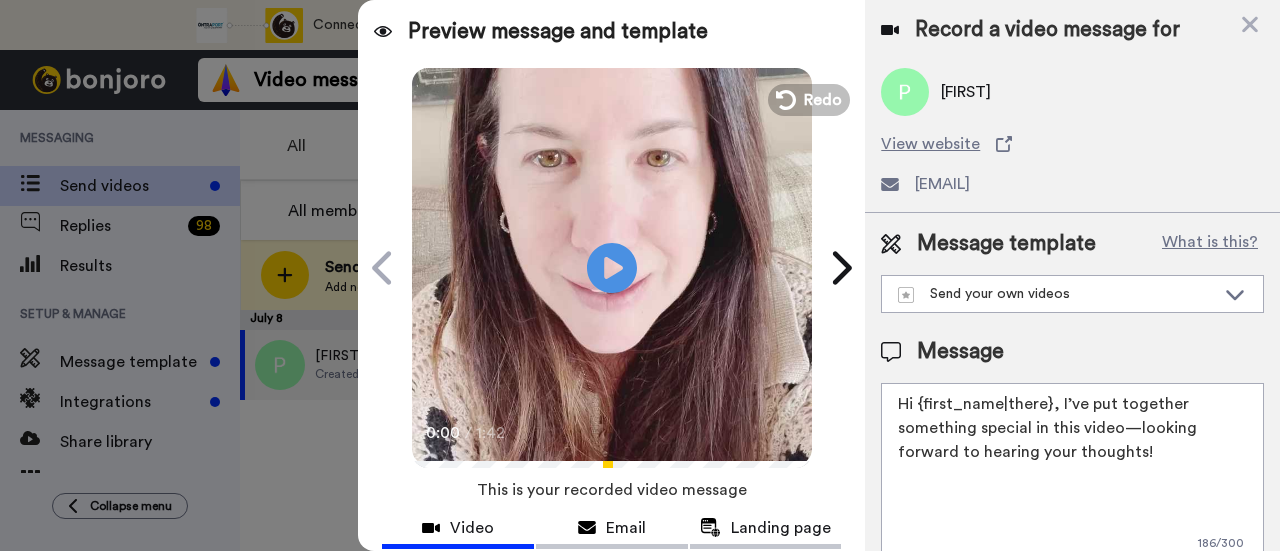 drag, startPoint x: 1144, startPoint y: 453, endPoint x: 1058, endPoint y: 400, distance: 101.0198 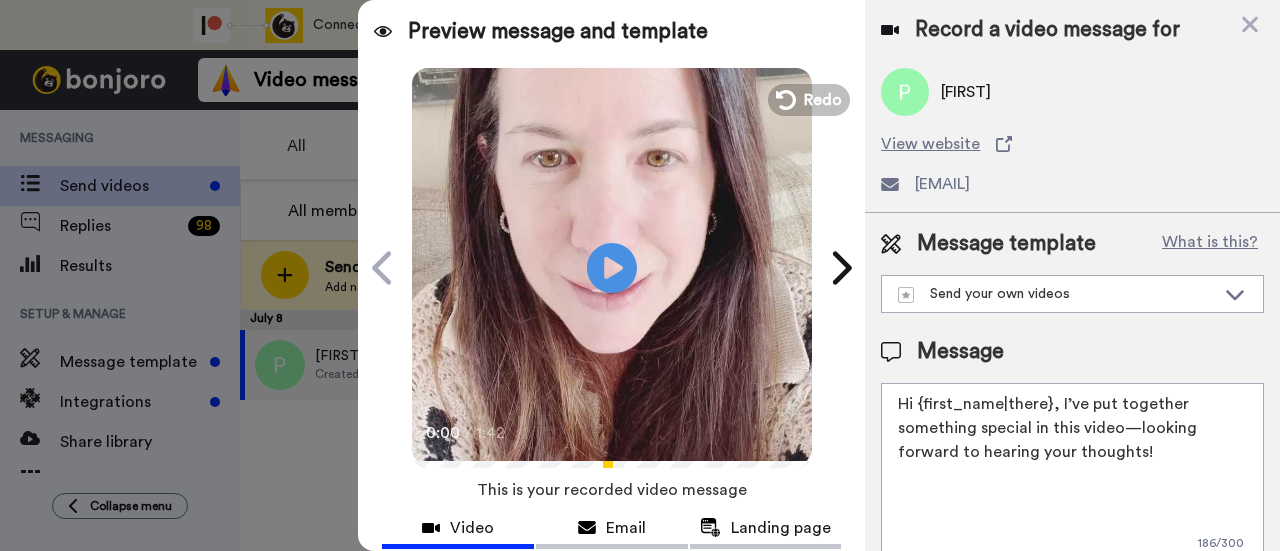 paste on "welcome to SLP Elevate! I created a video welcome for you! Feel free to click reply if you have any questions! I am here for you and cannot wait to hear about your students’ success and all of the time you save!" 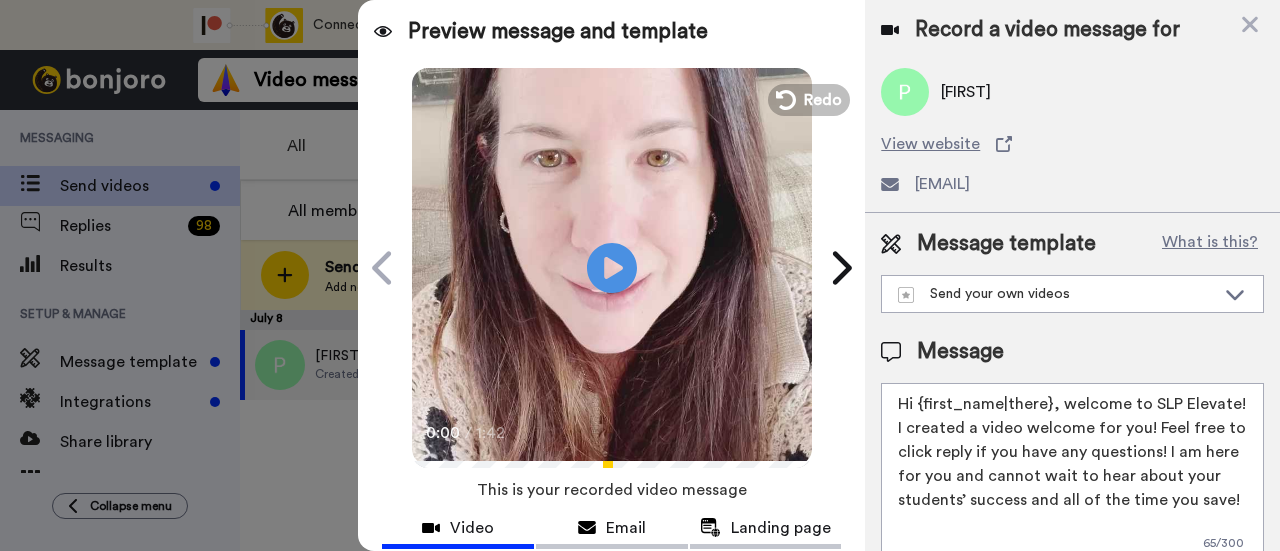scroll, scrollTop: 16, scrollLeft: 0, axis: vertical 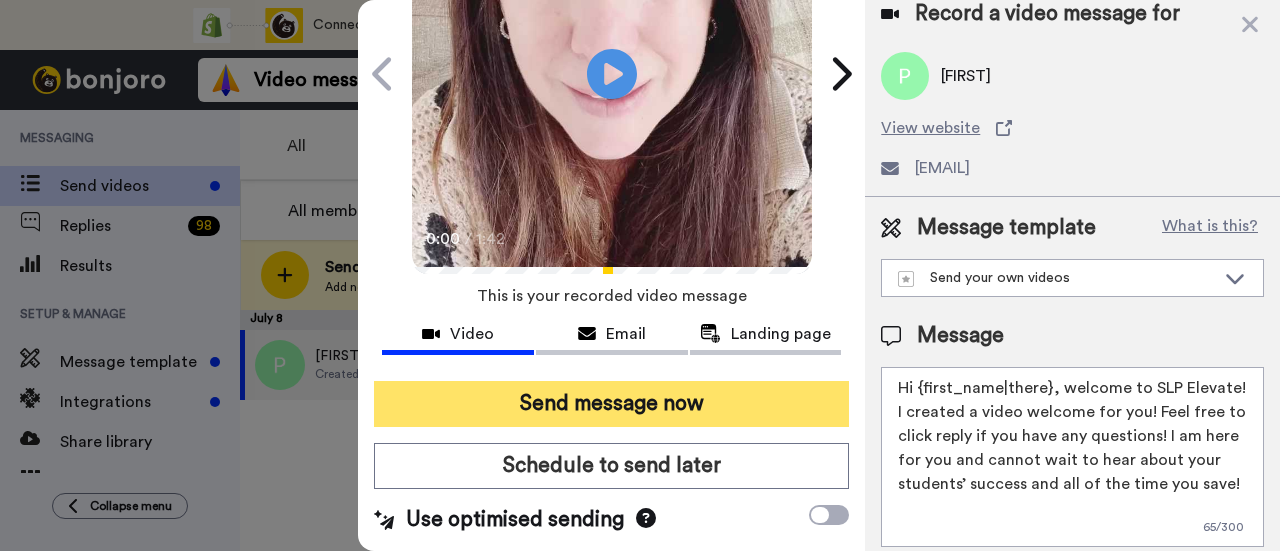 type on "Hi {first_name|there}, welcome to SLP Elevate! I created a video welcome for you! Feel free to click reply if you have any questions! I am here for you and cannot wait to hear about your students’ success and all of the time you save!" 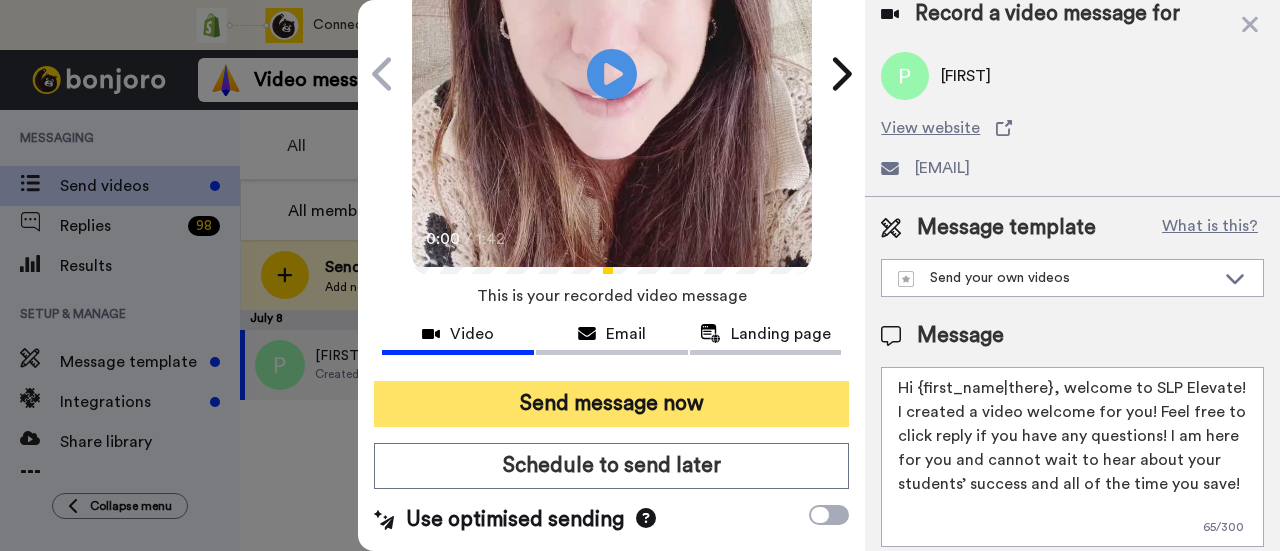 click on "Send message now" at bounding box center (611, 404) 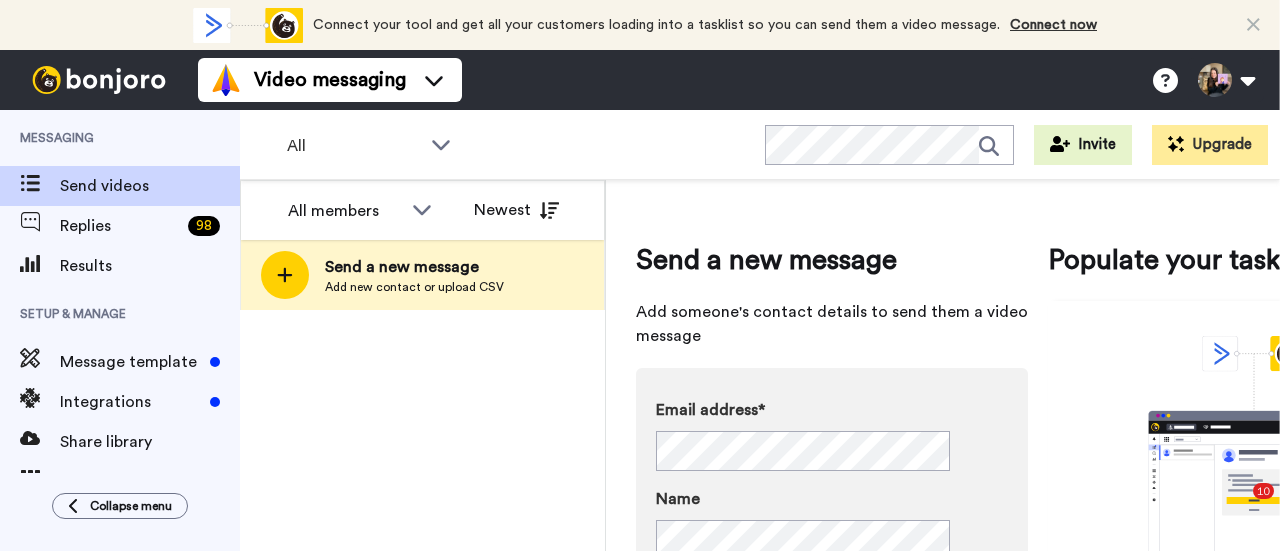 scroll, scrollTop: 0, scrollLeft: 0, axis: both 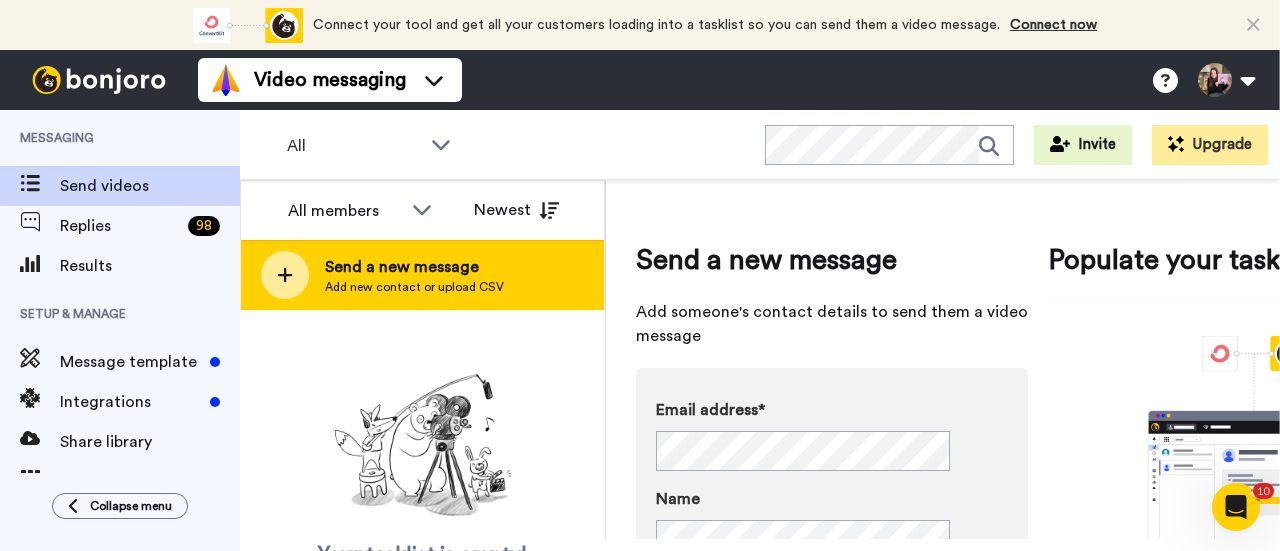 click on "Send a new message" at bounding box center [414, 267] 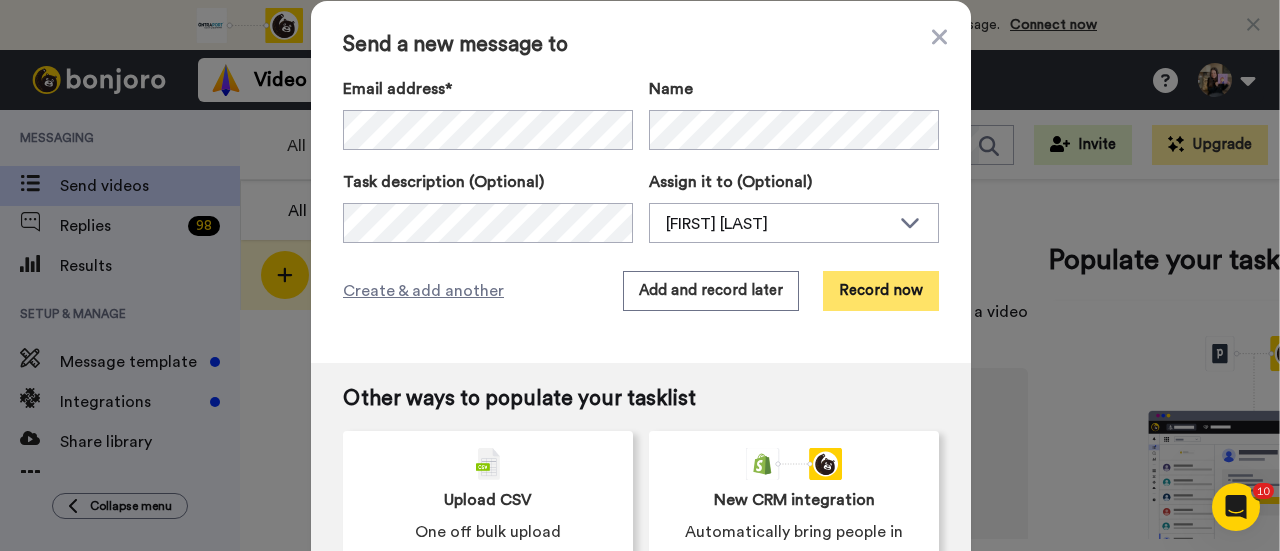 click on "Record now" at bounding box center (881, 291) 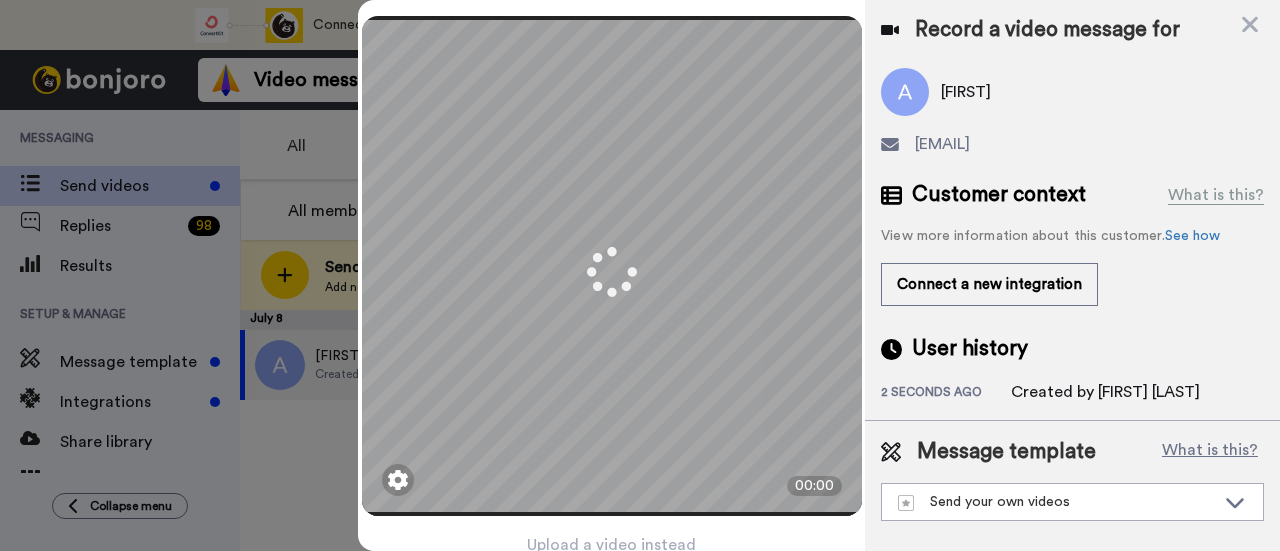 scroll, scrollTop: 96, scrollLeft: 0, axis: vertical 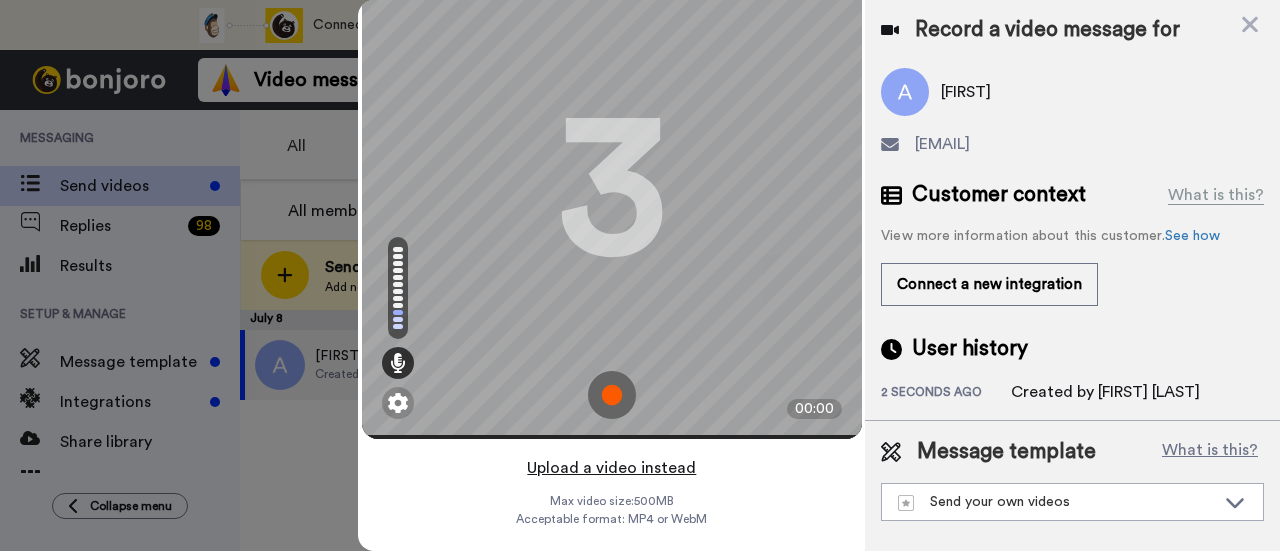 click on "Upload a video instead" at bounding box center (611, 468) 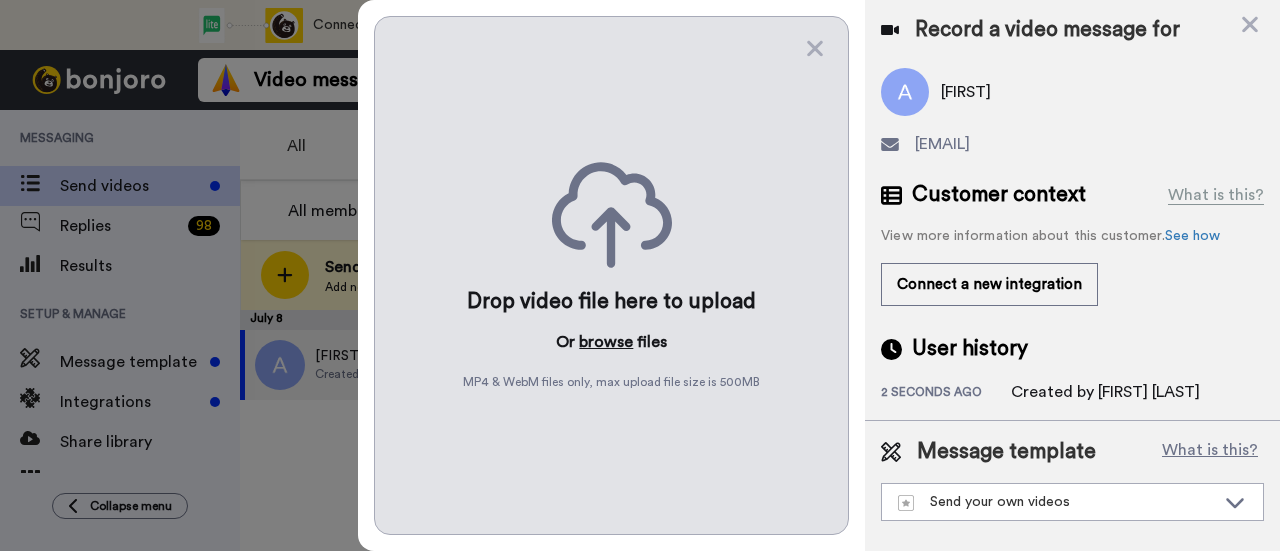 click on "browse" at bounding box center [606, 342] 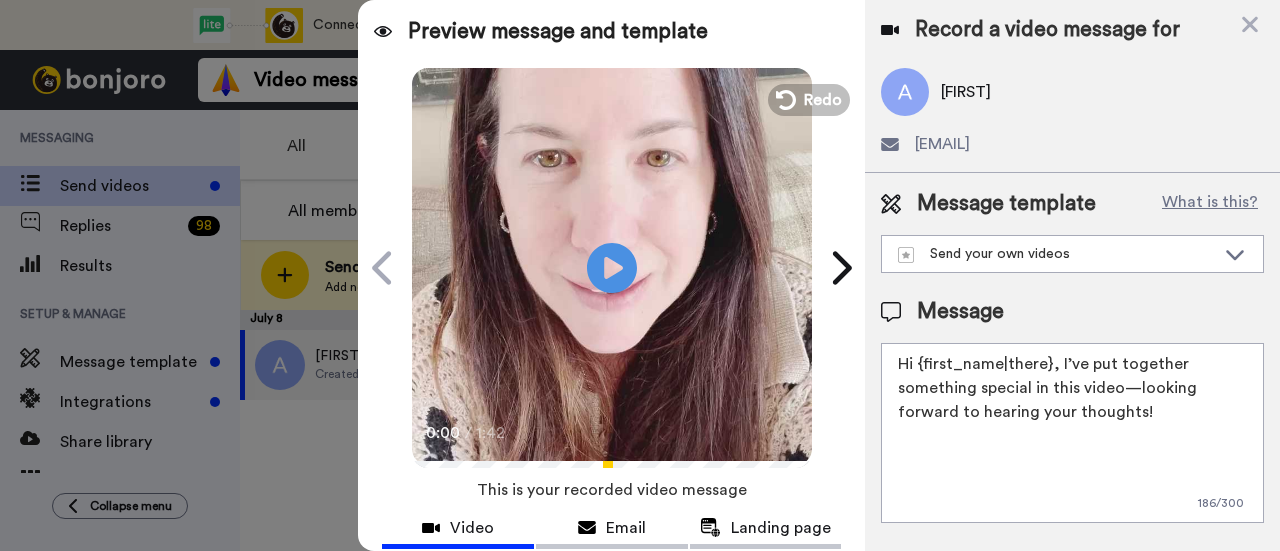 drag, startPoint x: 1182, startPoint y: 412, endPoint x: 1057, endPoint y: 356, distance: 136.9708 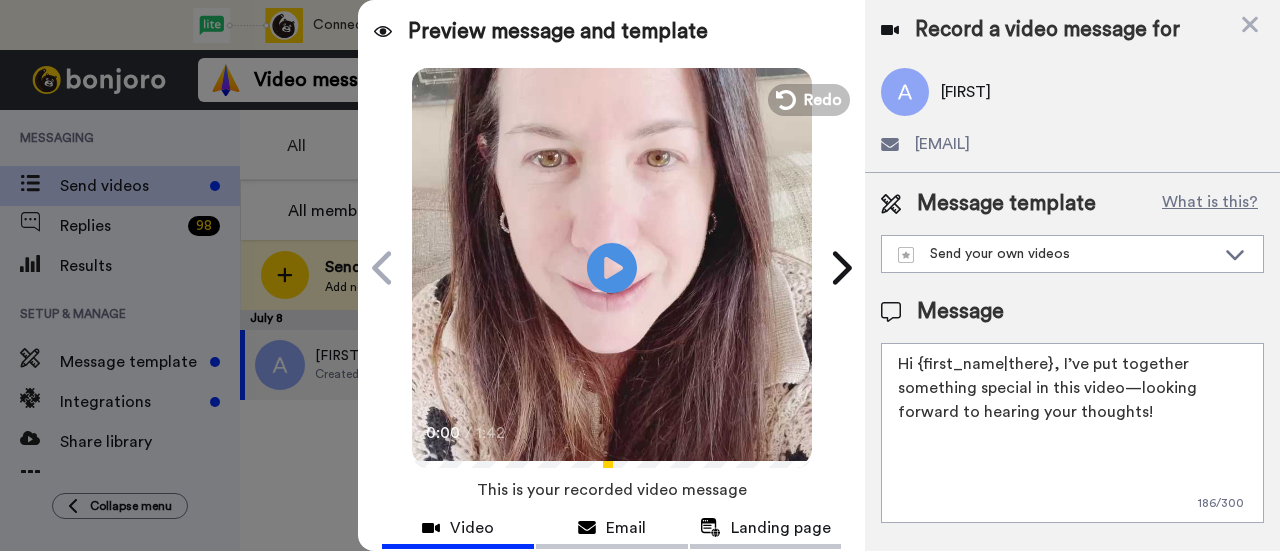 paste on "welcome to SLP Elevate! I created a video welcome for you! Feel free to click reply if you have any questions! I am here for you and cannot wait to hear about your students’ success and all of the time you save!" 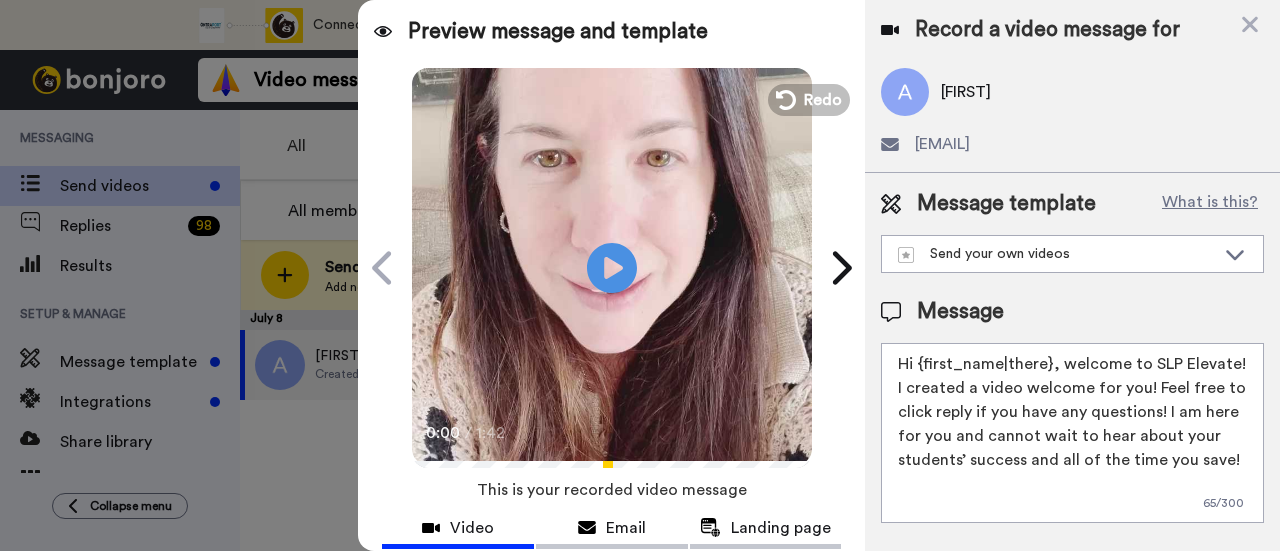 scroll, scrollTop: 200, scrollLeft: 0, axis: vertical 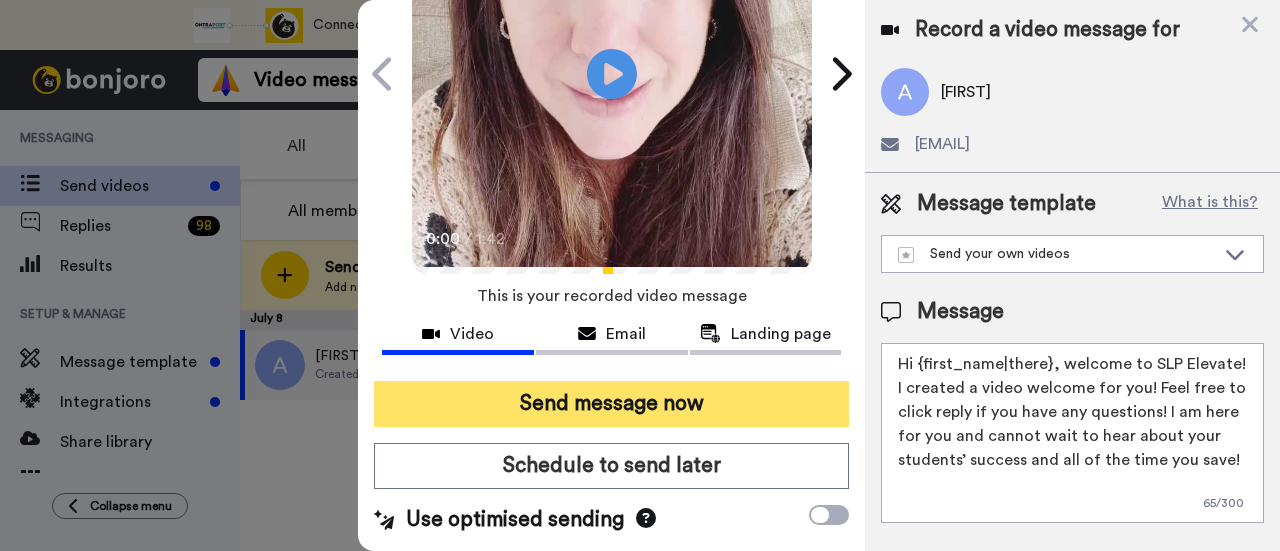 type on "Hi {first_name|there}, welcome to SLP Elevate! I created a video welcome for you! Feel free to click reply if you have any questions! I am here for you and cannot wait to hear about your students’ success and all of the time you save!" 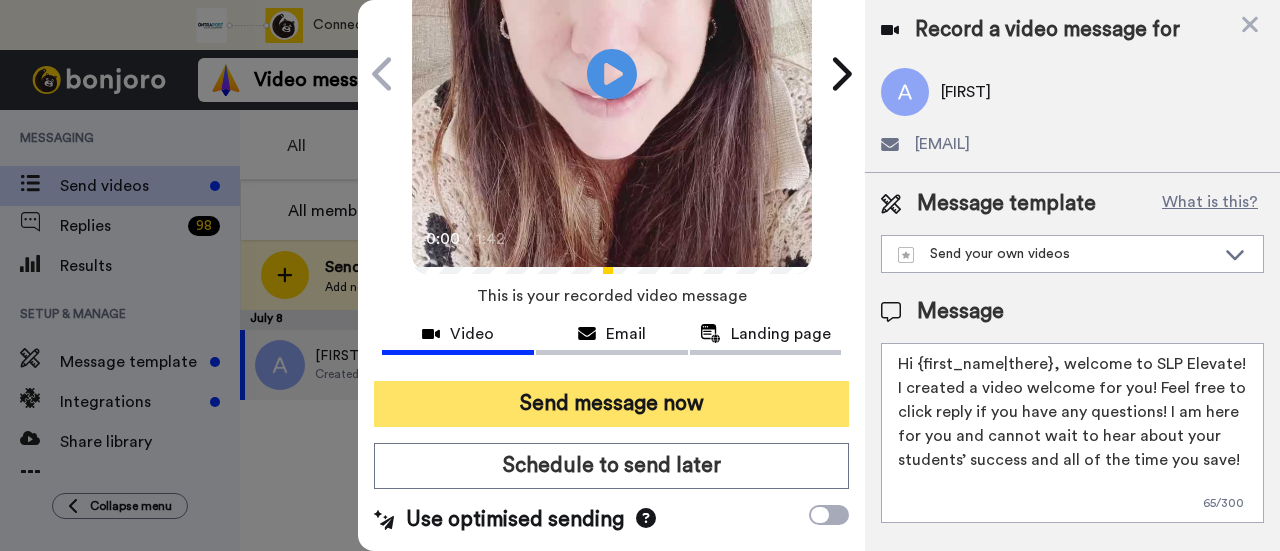 click on "Send message now" at bounding box center (611, 404) 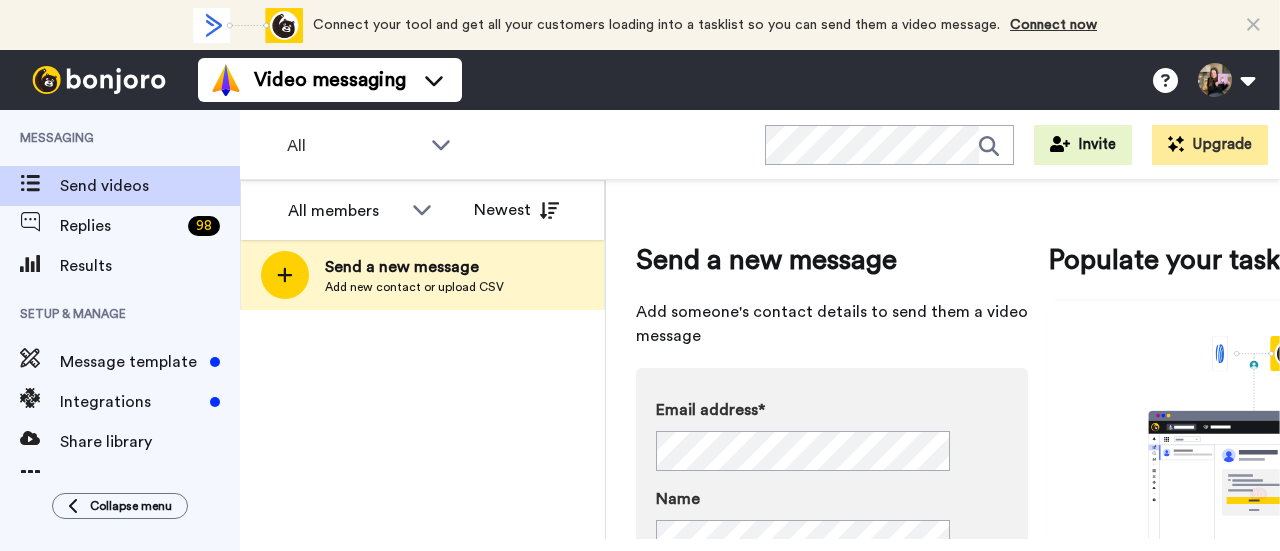 scroll, scrollTop: 0, scrollLeft: 0, axis: both 